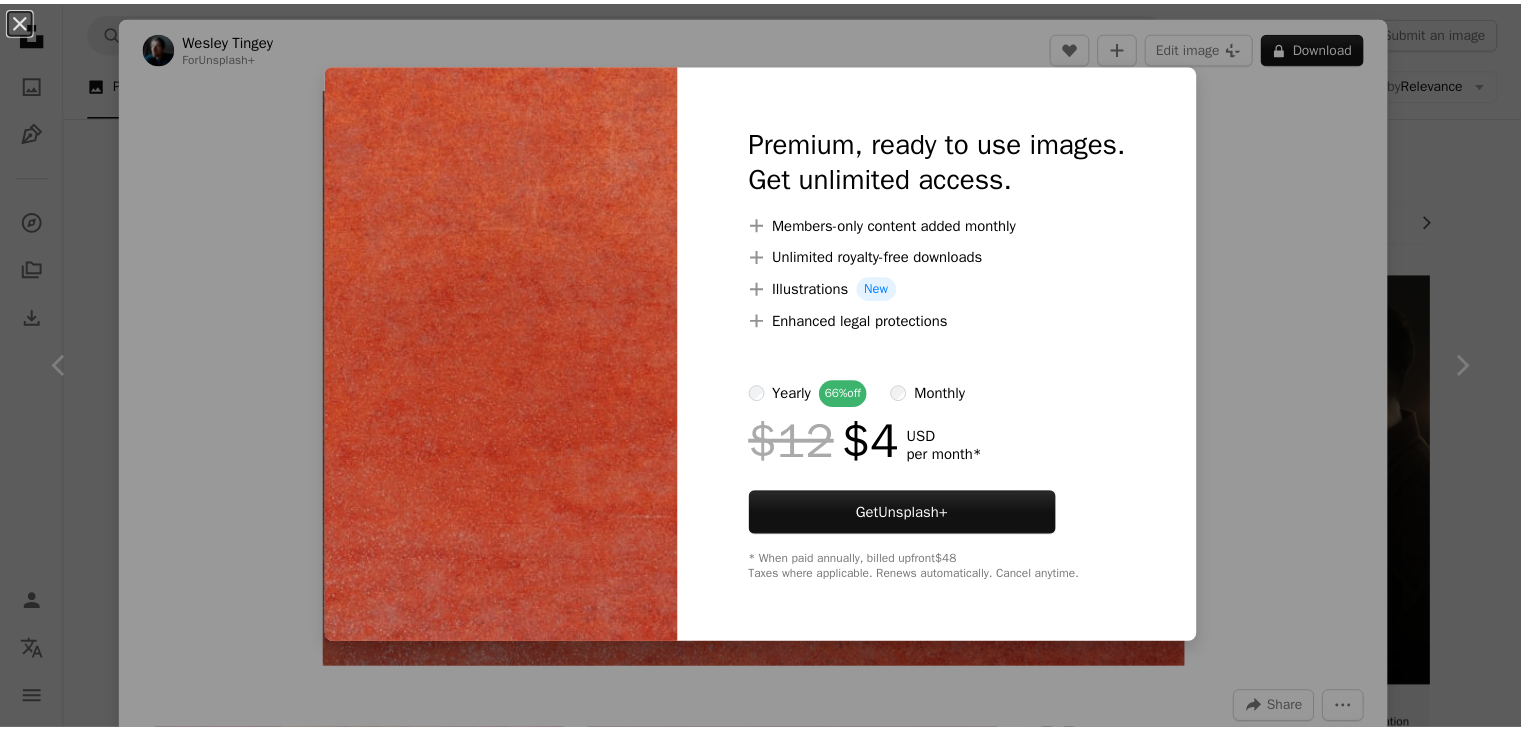 scroll, scrollTop: 1285, scrollLeft: 0, axis: vertical 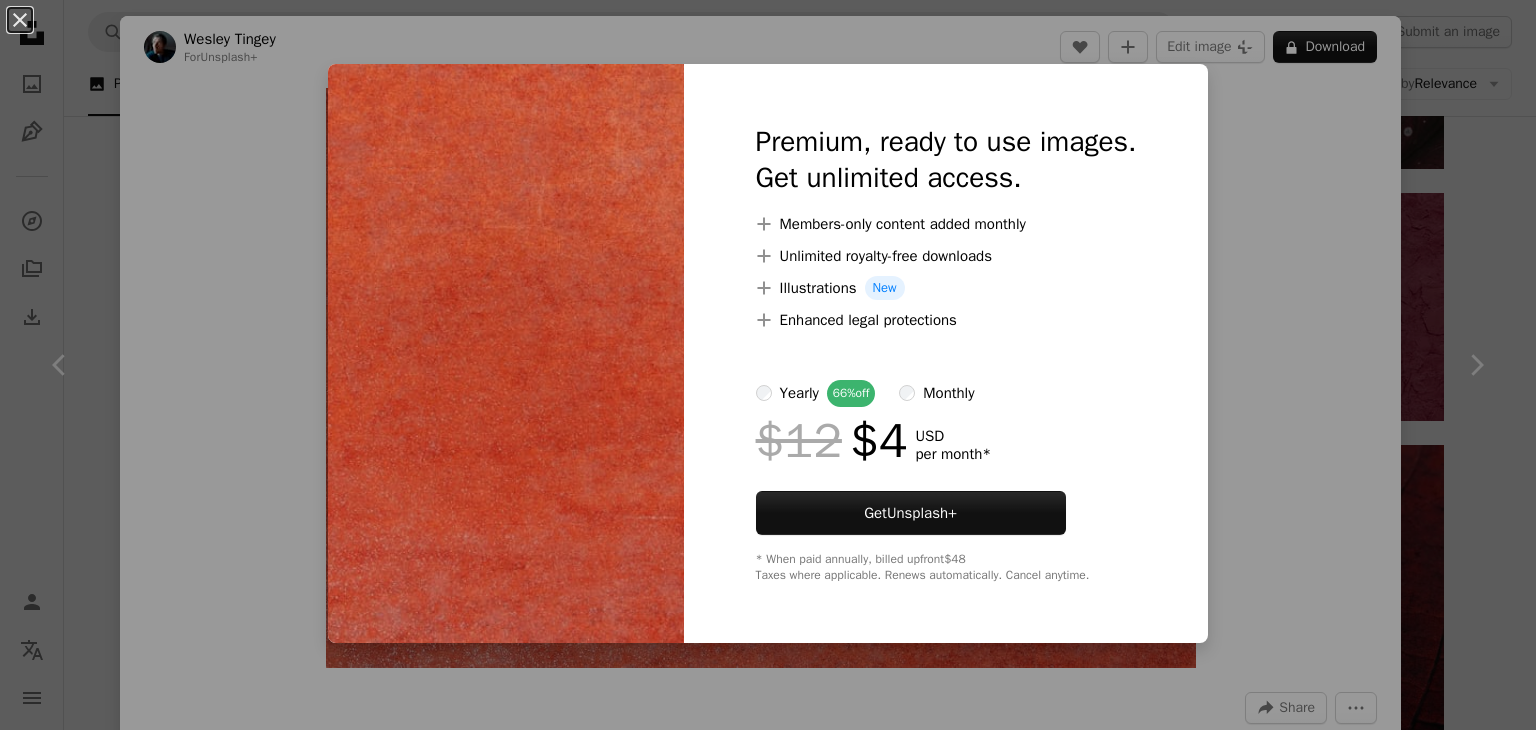 click on "An X shape Premium, ready to use images. Get unlimited access. A plus sign Members-only content added monthly A plus sign Unlimited royalty-free downloads A plus sign Illustrations  New A plus sign Enhanced legal protections yearly 66%  off monthly $12   $4 USD per month * Get  Unsplash+ * When paid annually, billed upfront  $48 Taxes where applicable. Renews automatically. Cancel anytime." at bounding box center [768, 365] 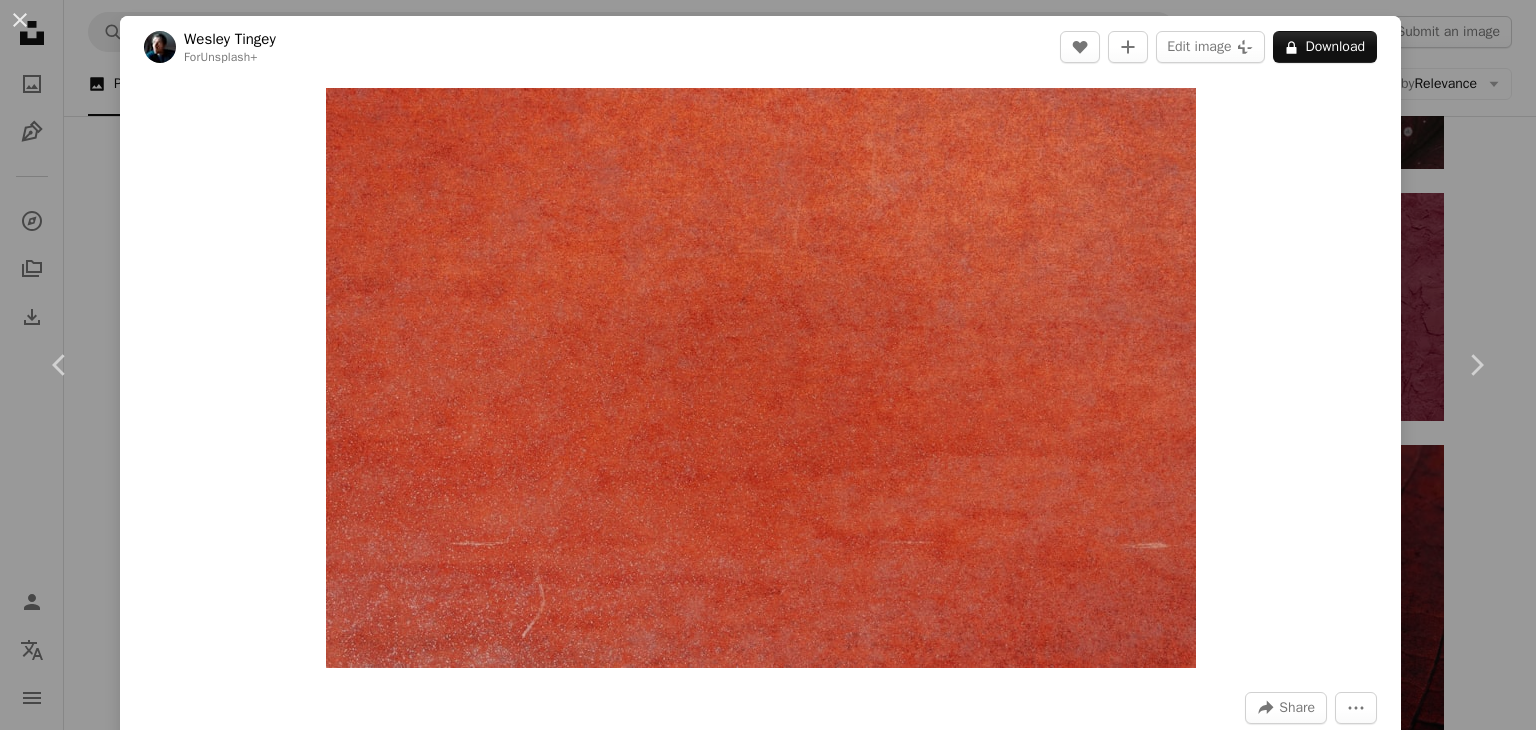click on "Wesley Tingey For Unsplash+" at bounding box center (768, 365) 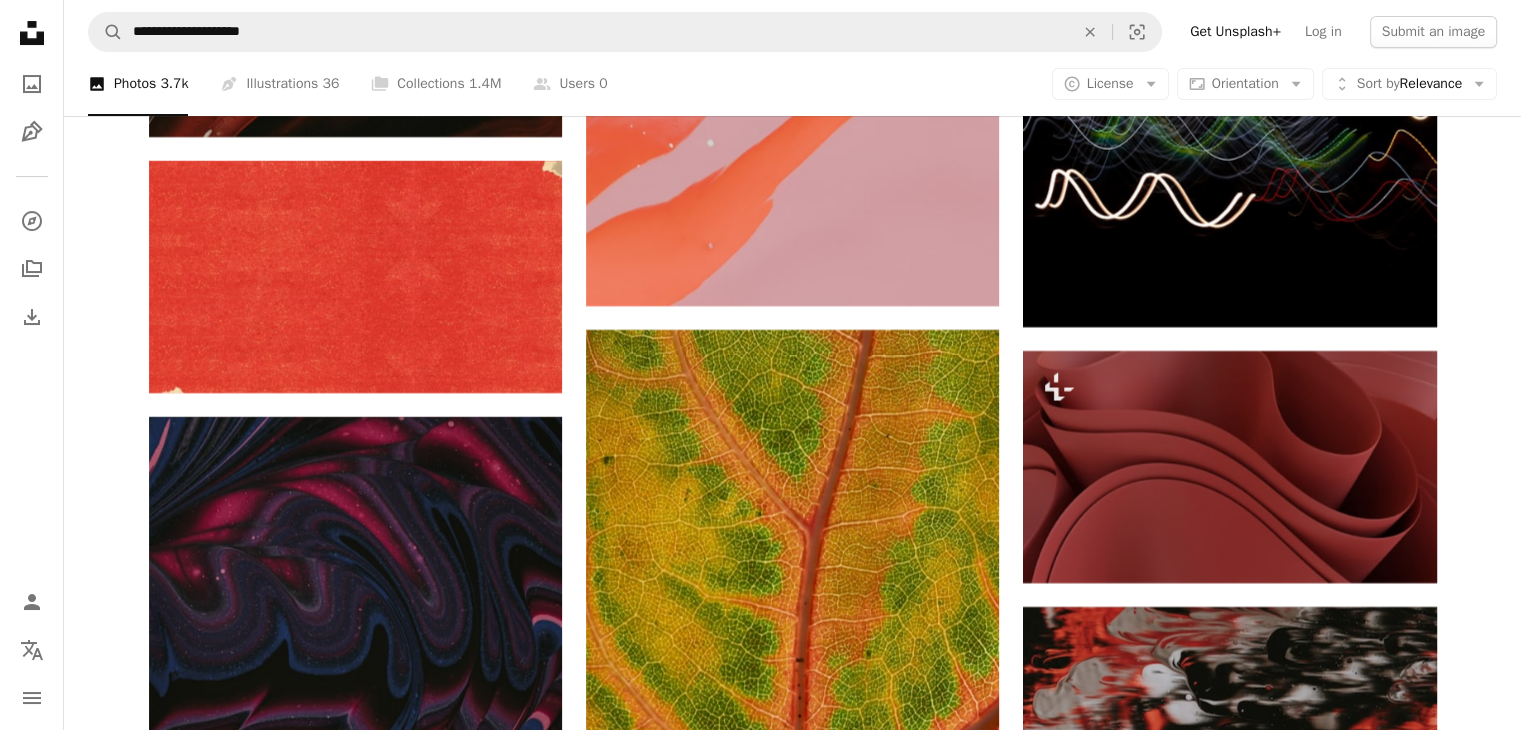 scroll, scrollTop: 7925, scrollLeft: 0, axis: vertical 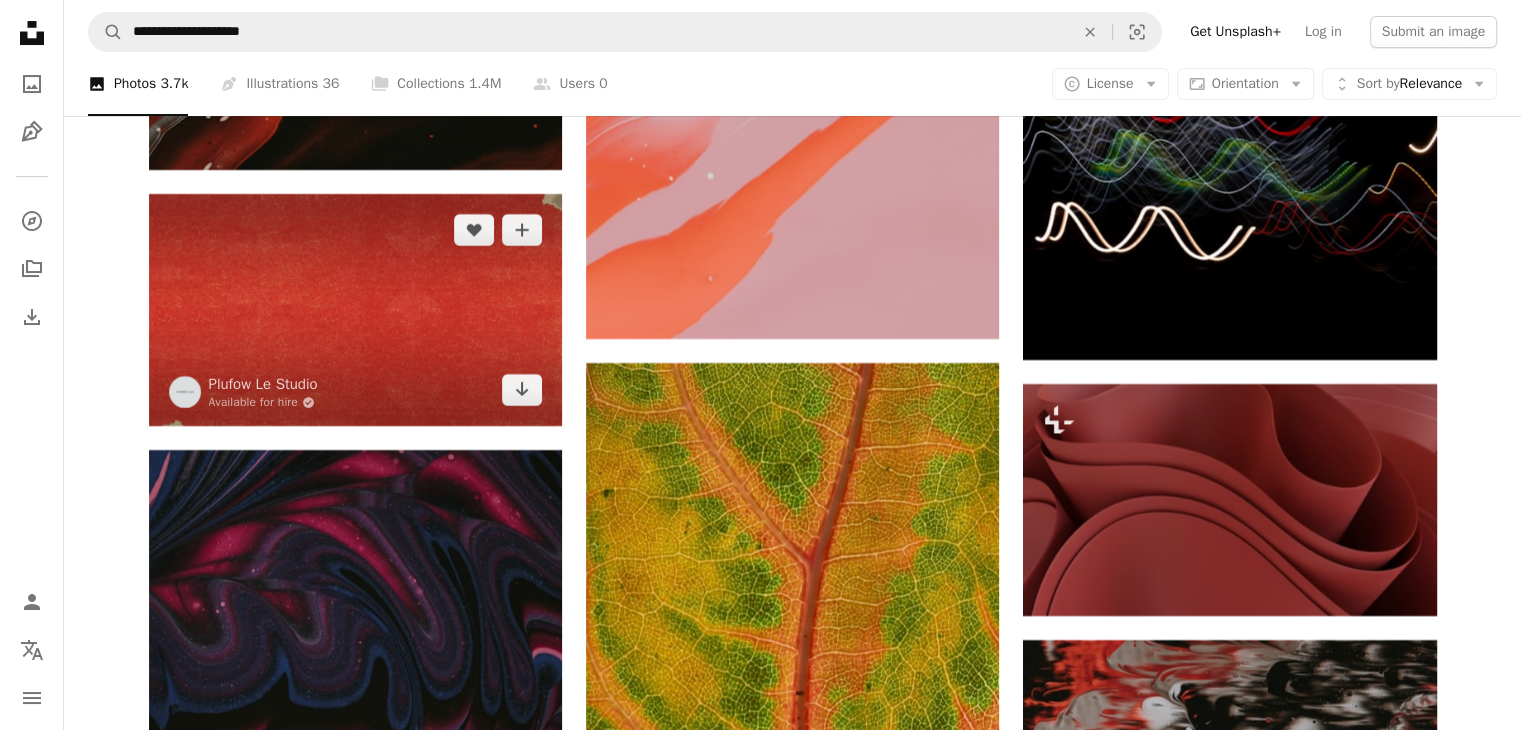click at bounding box center (355, 310) 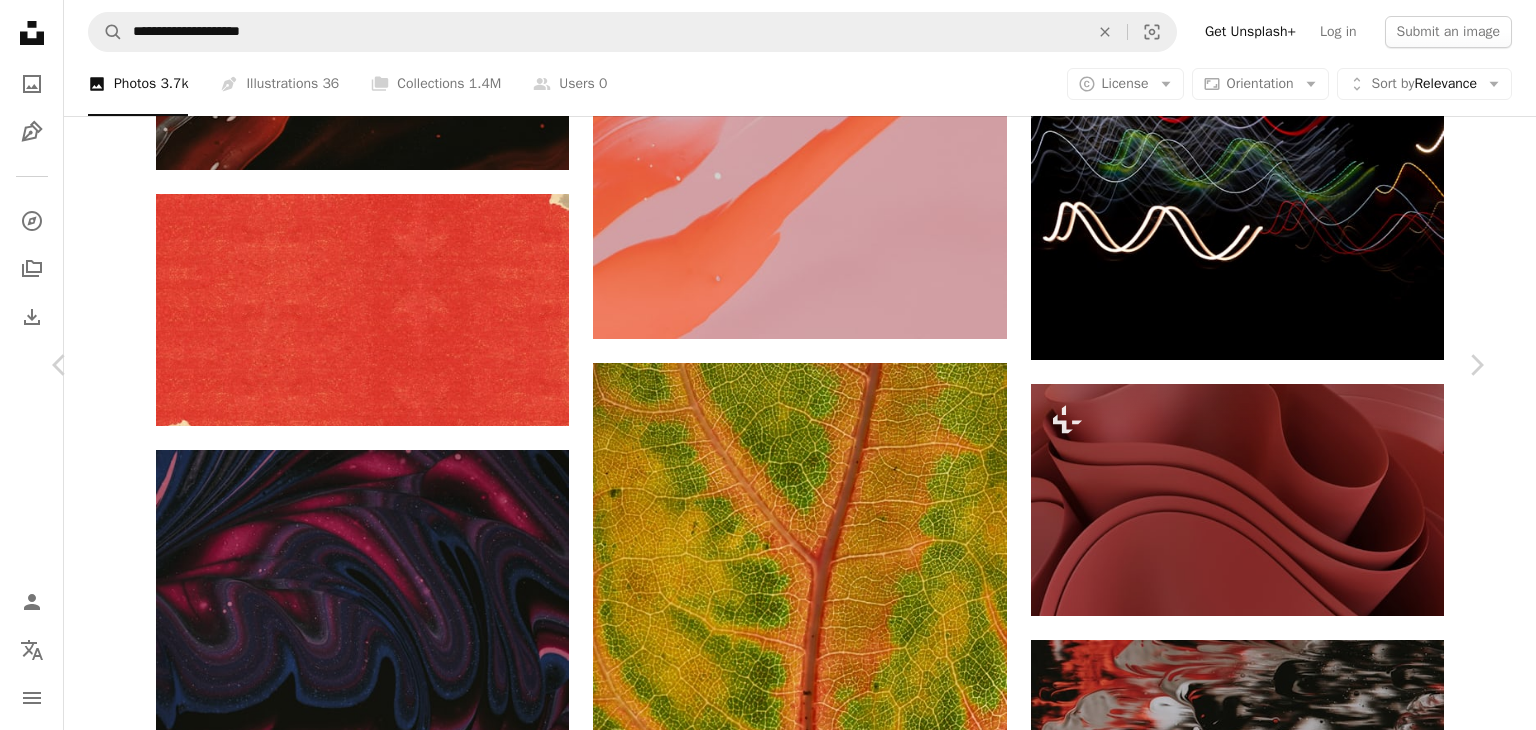 click on "Download free" at bounding box center [1287, 8097] 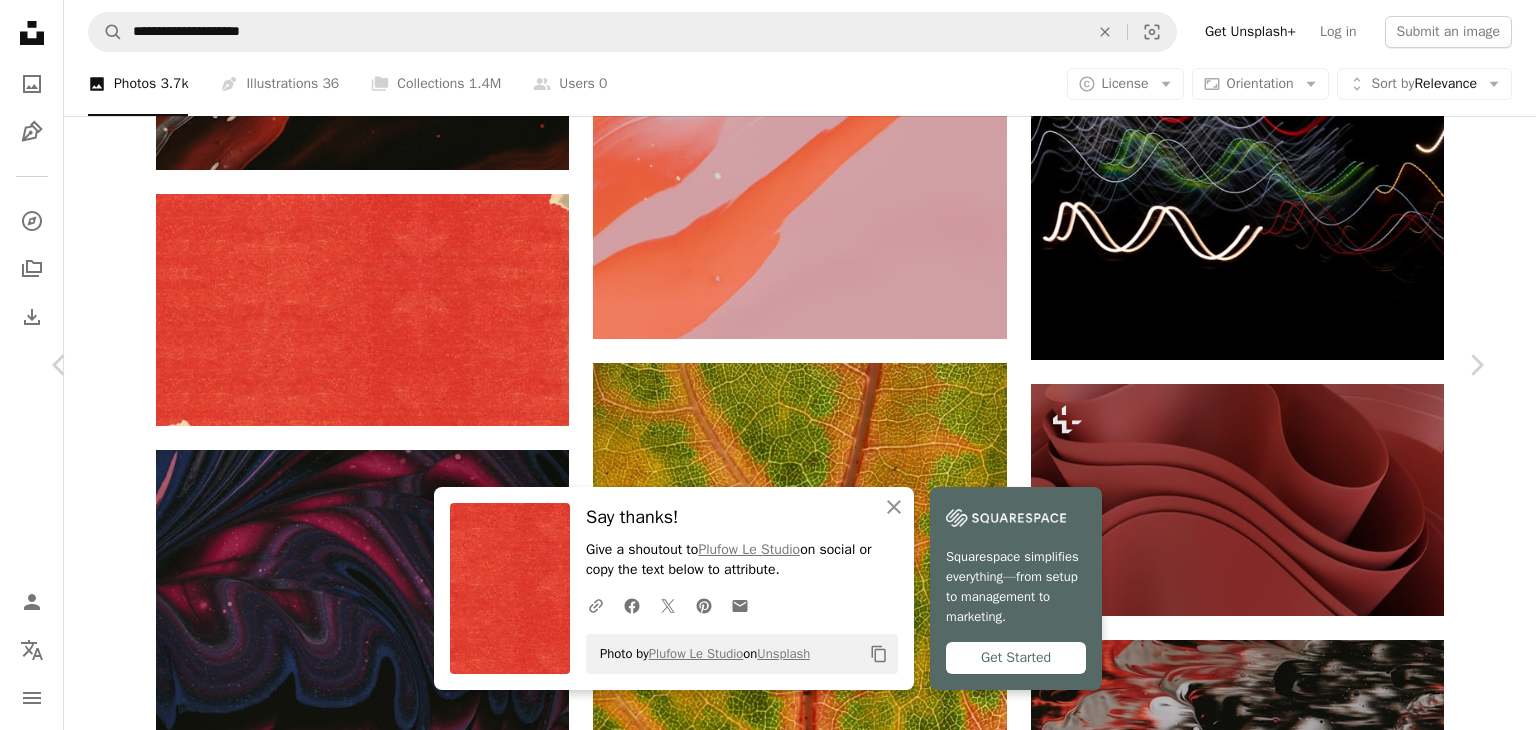 click on "Plufow Le Studio Available for hire" at bounding box center (760, 8097) 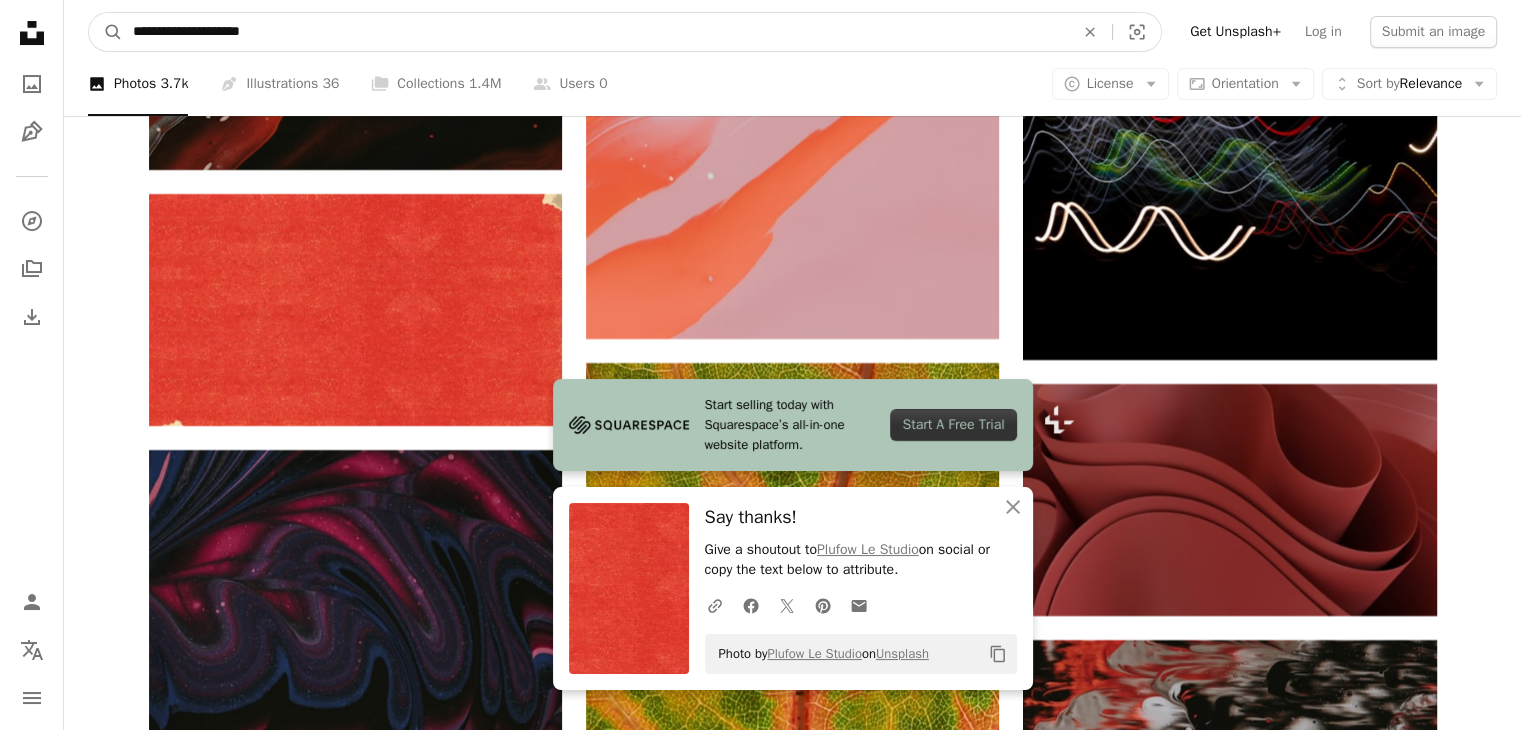 click on "**********" at bounding box center (595, 32) 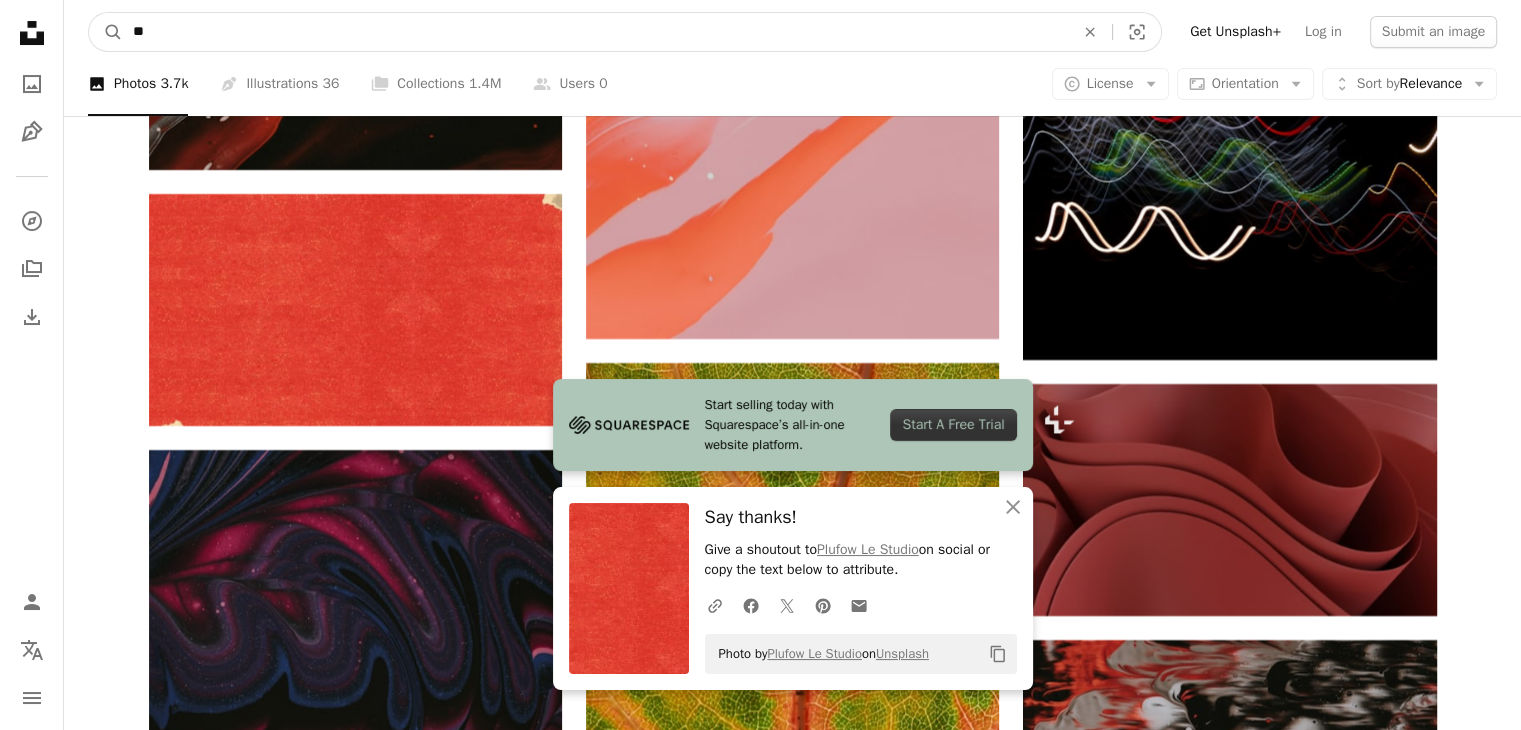 type on "*" 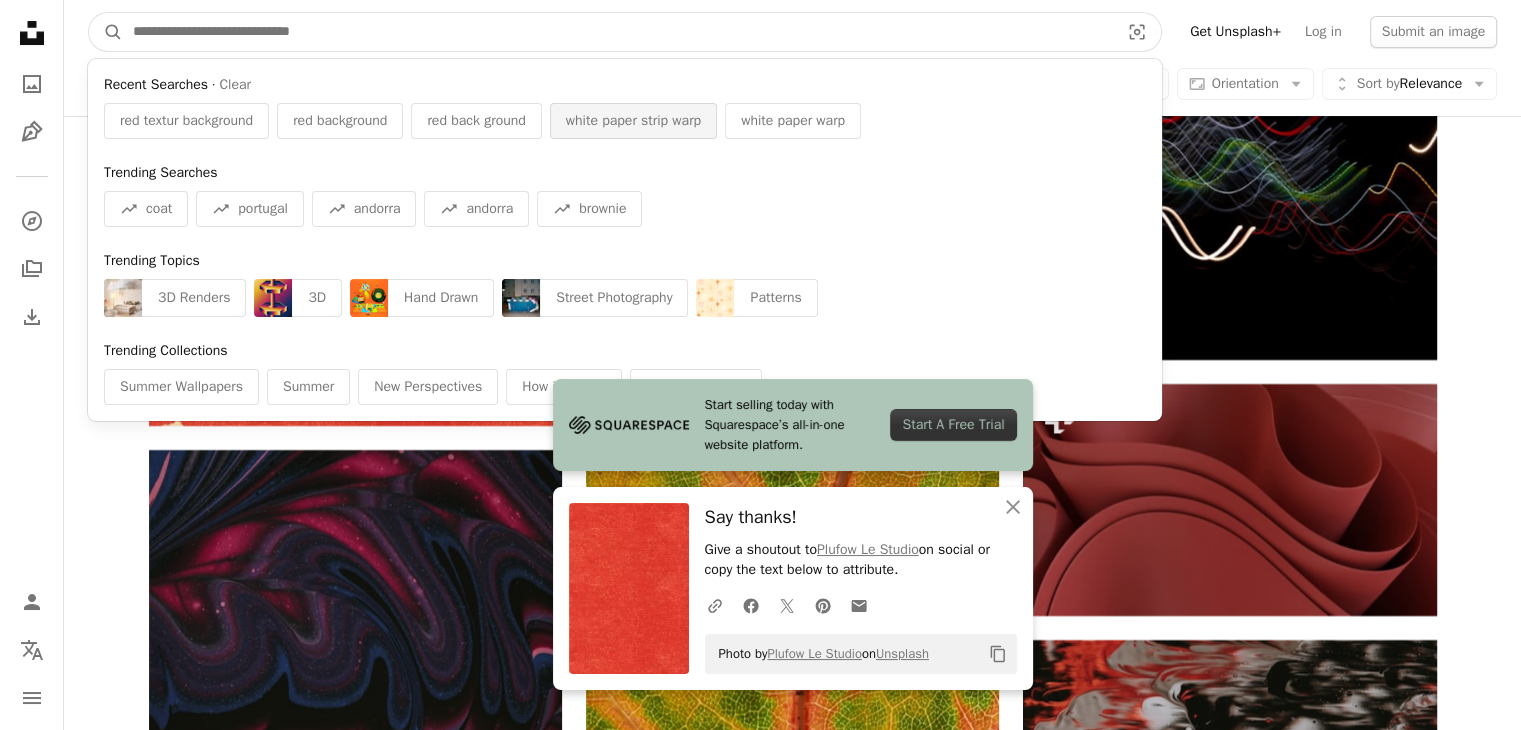 type 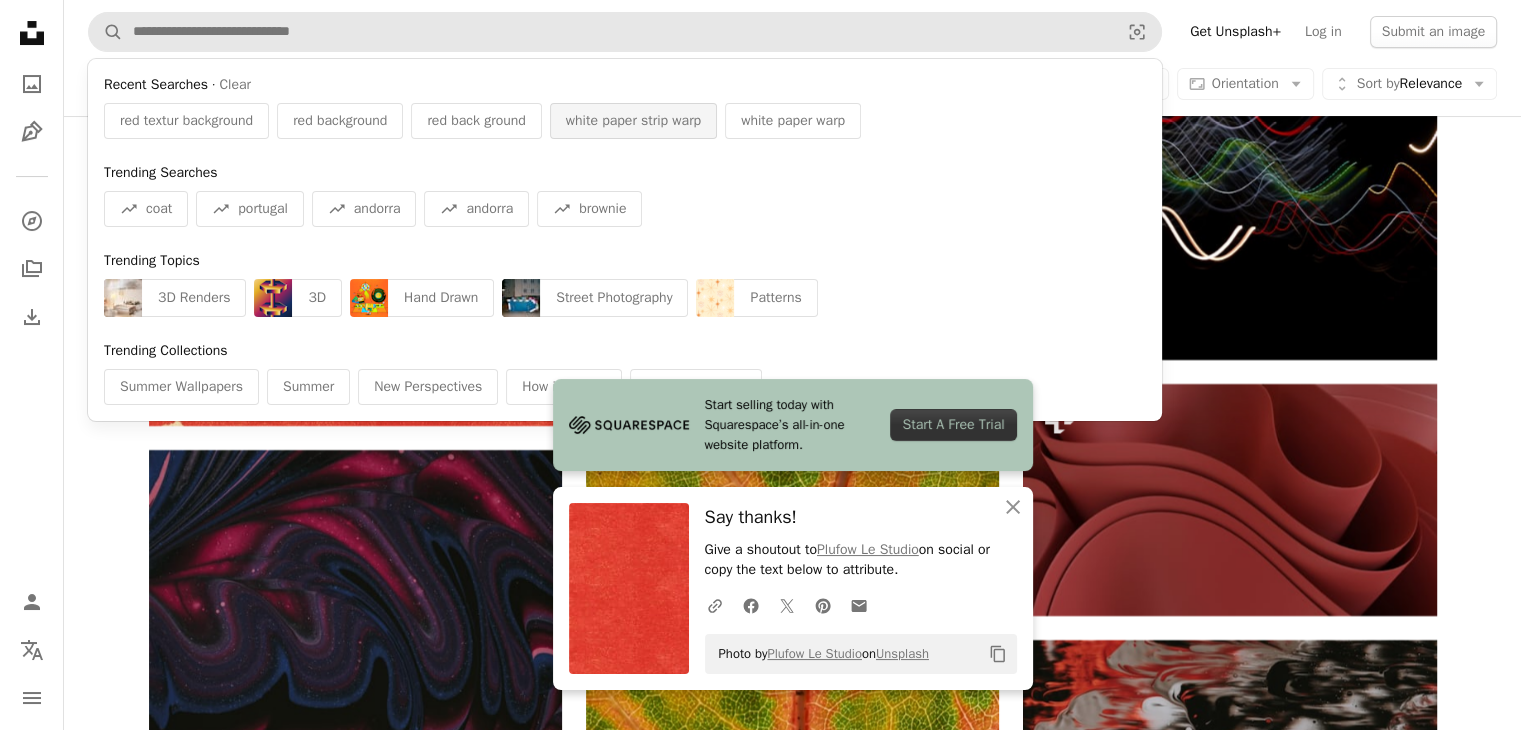click on "white paper strip warp" at bounding box center (633, 121) 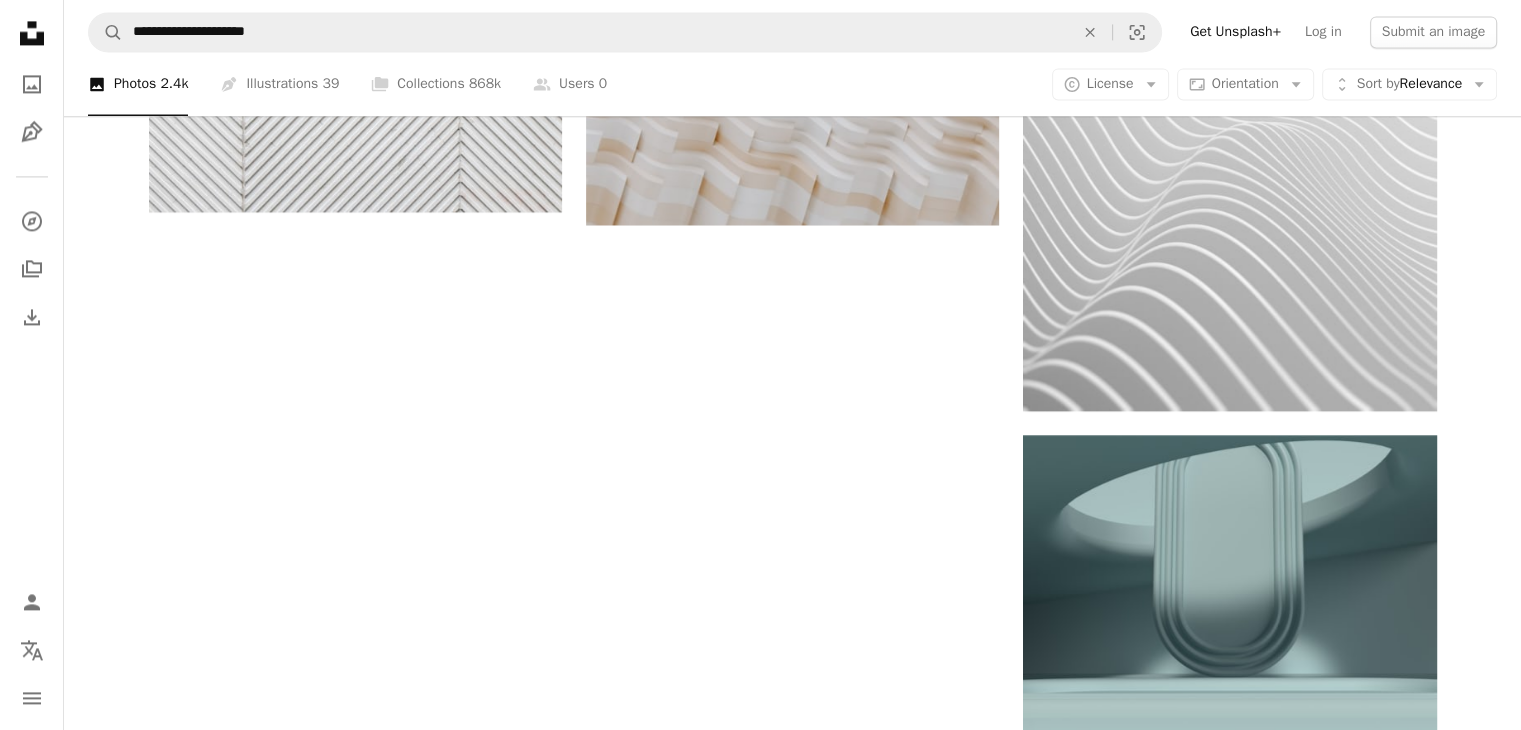 scroll, scrollTop: 0, scrollLeft: 0, axis: both 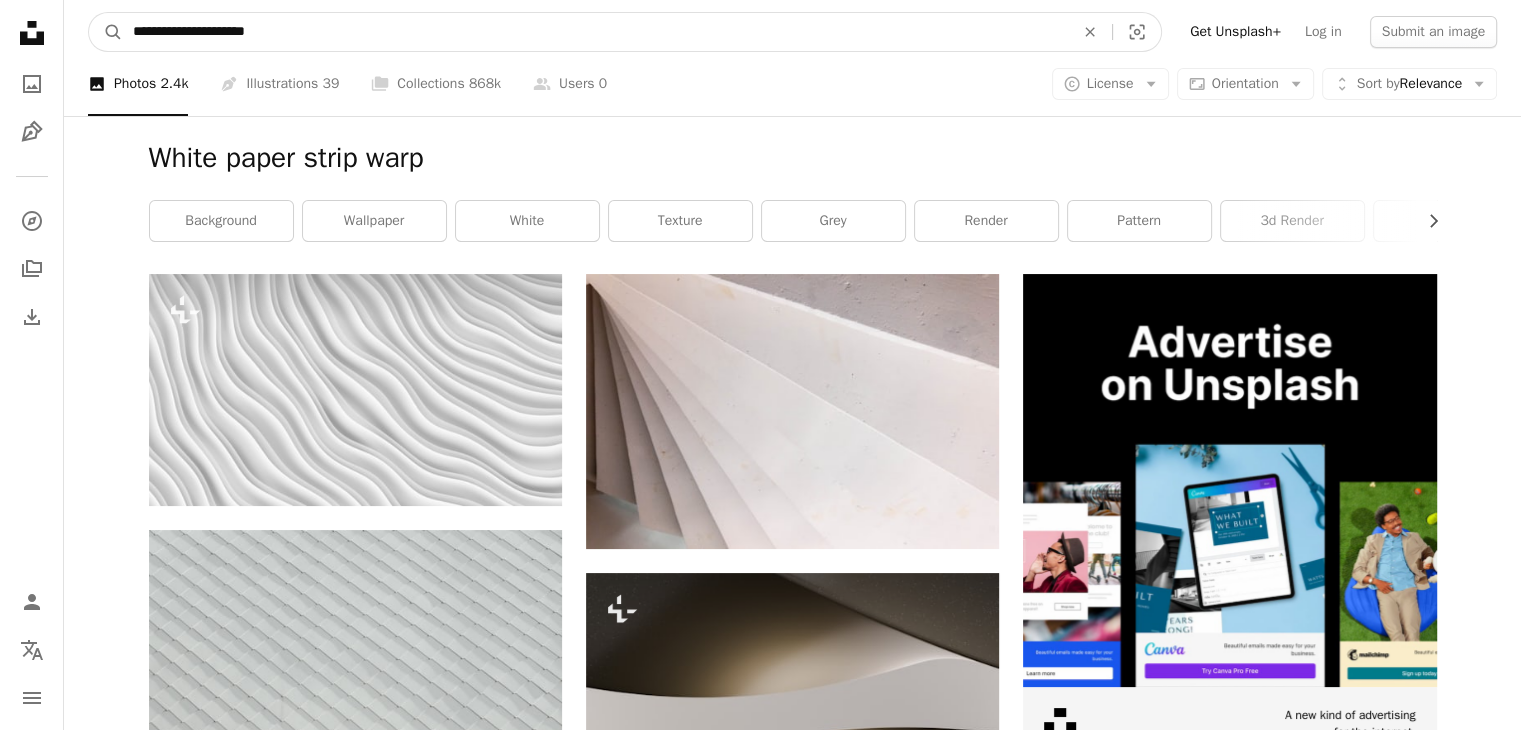 click on "**********" at bounding box center [595, 32] 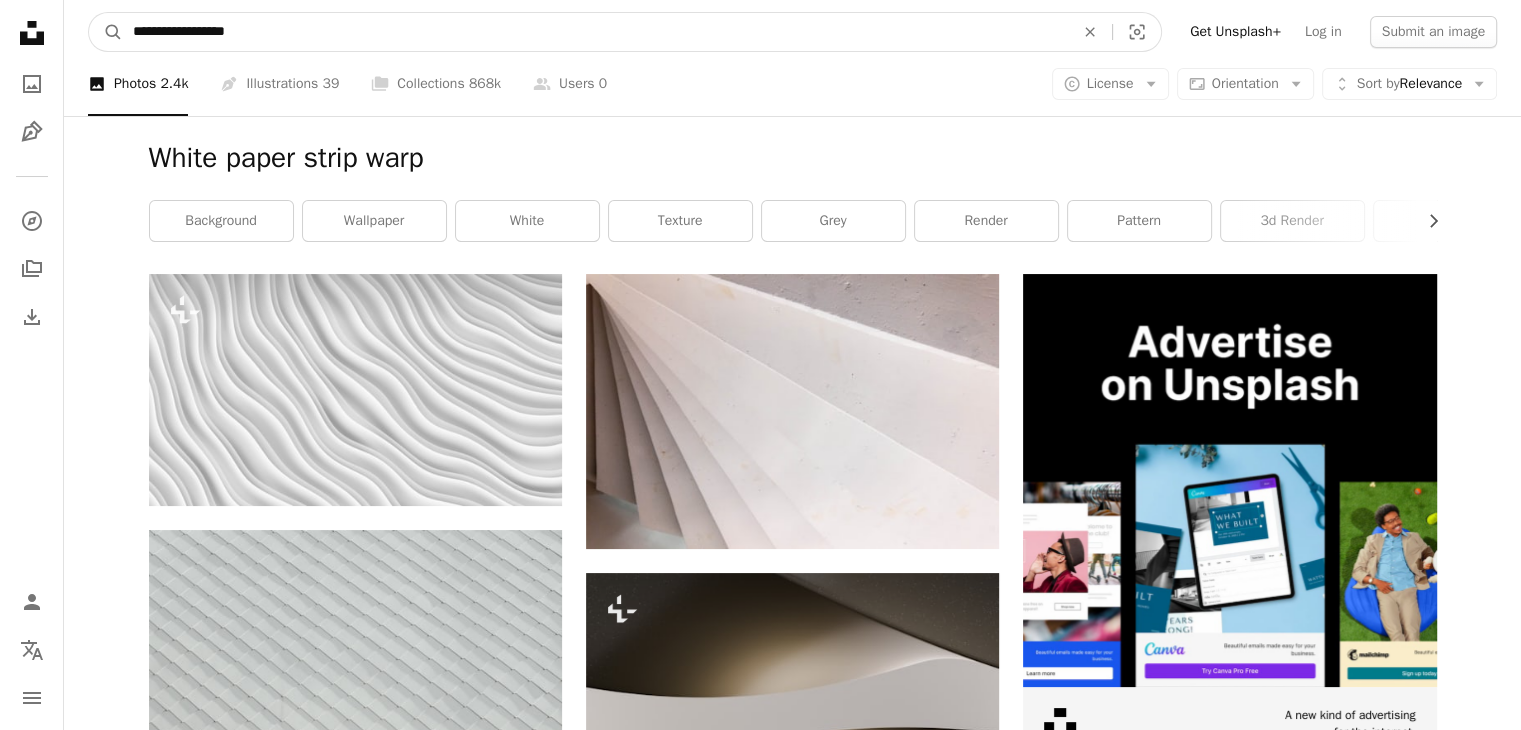 type on "**********" 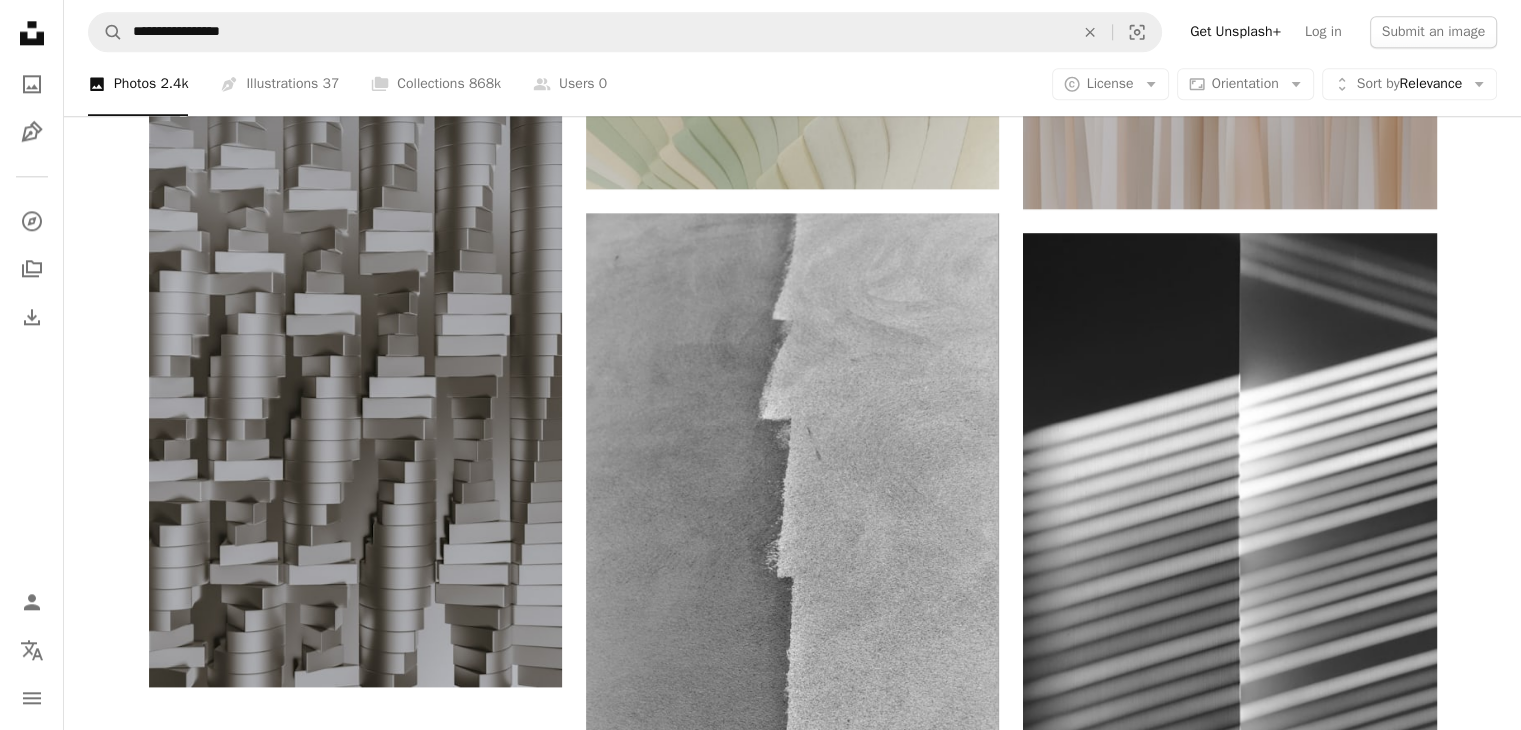 scroll, scrollTop: 2551, scrollLeft: 0, axis: vertical 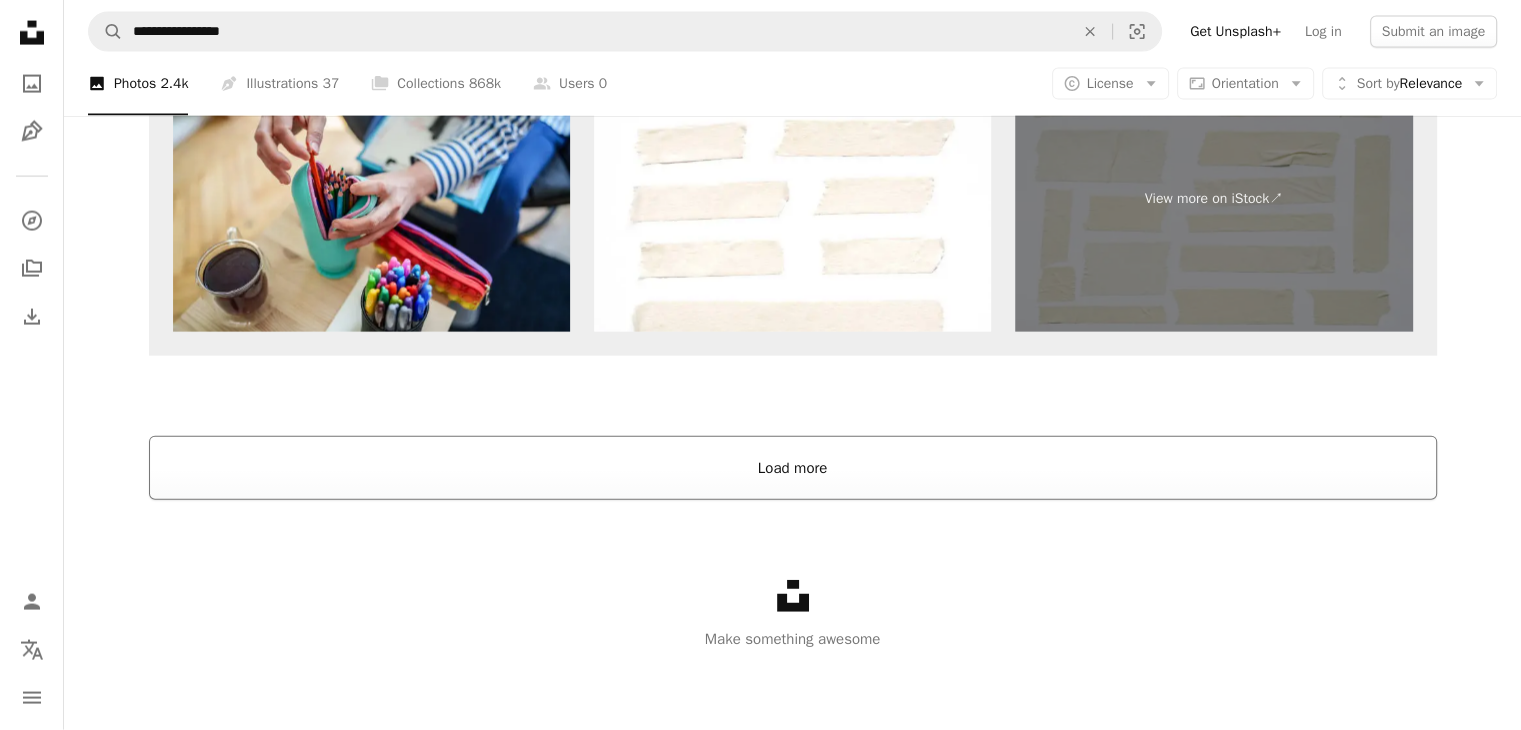 click on "Load more" at bounding box center [793, 468] 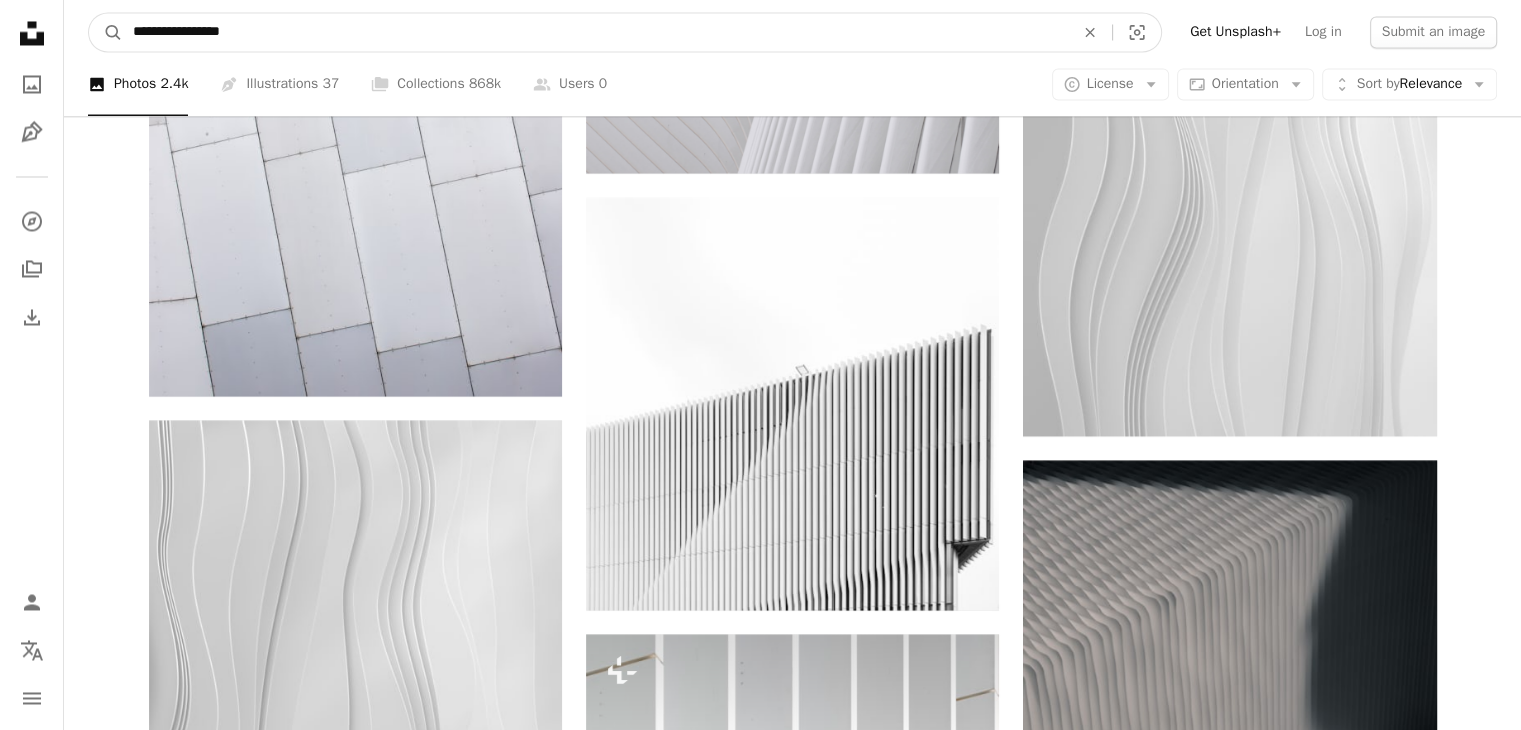 click on "**********" at bounding box center [595, 32] 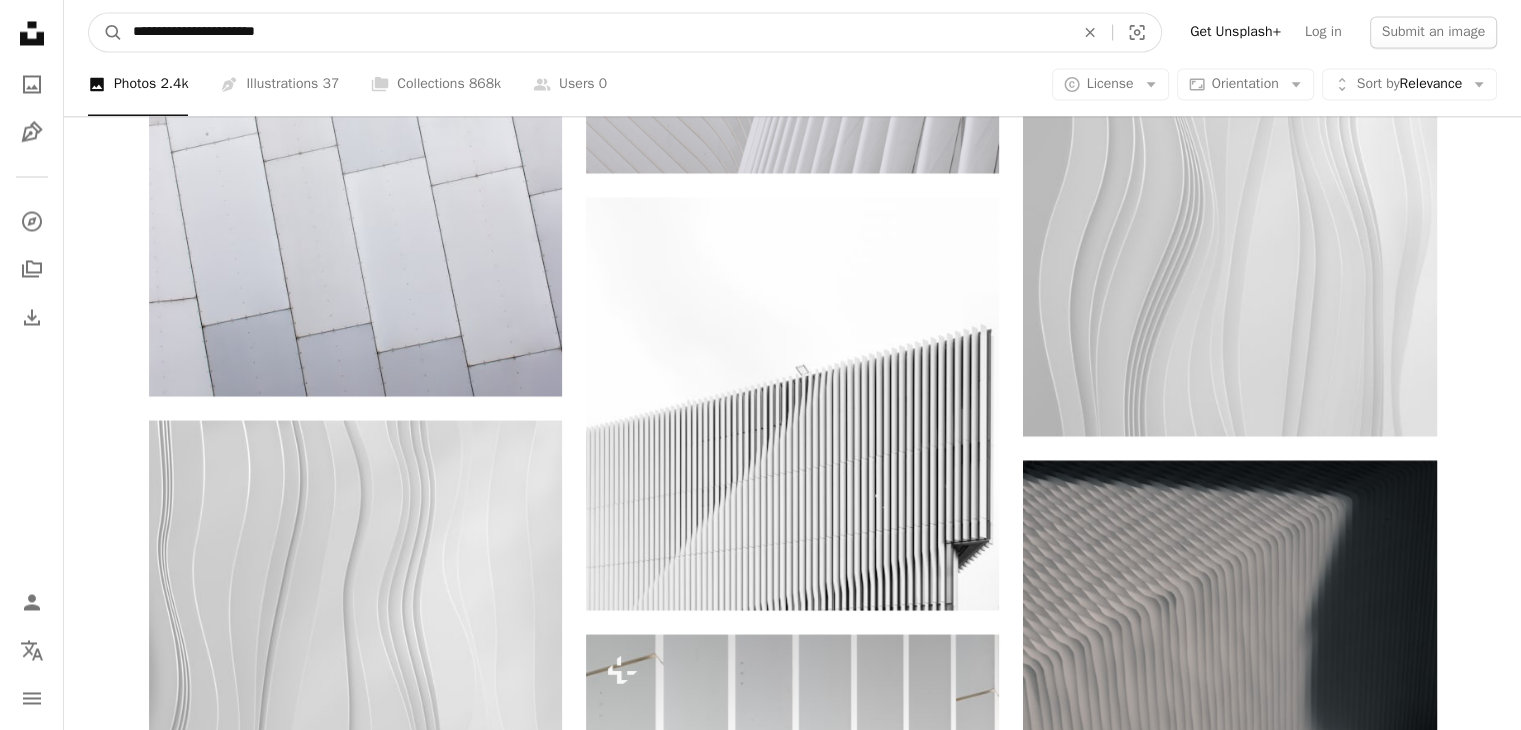 type on "**********" 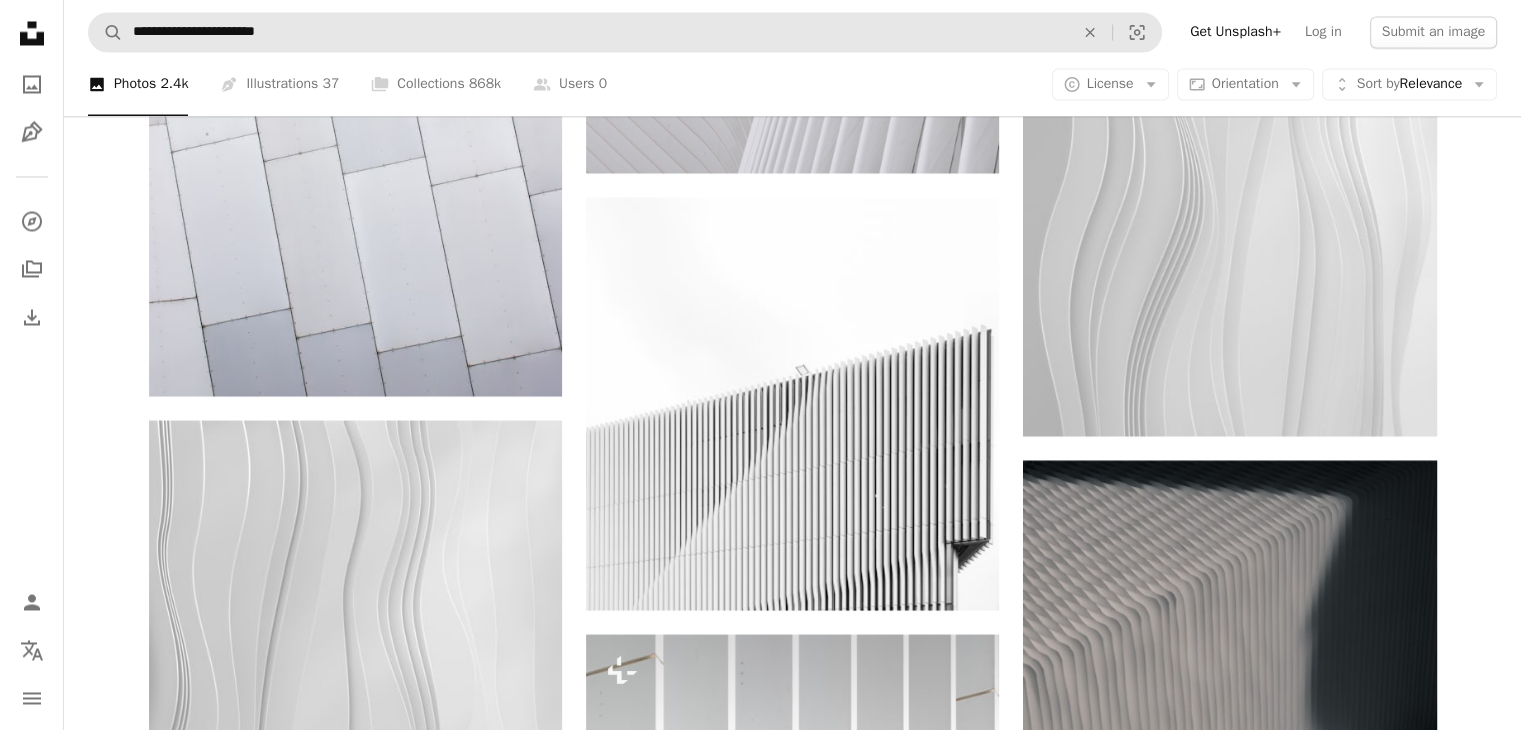 scroll, scrollTop: 0, scrollLeft: 0, axis: both 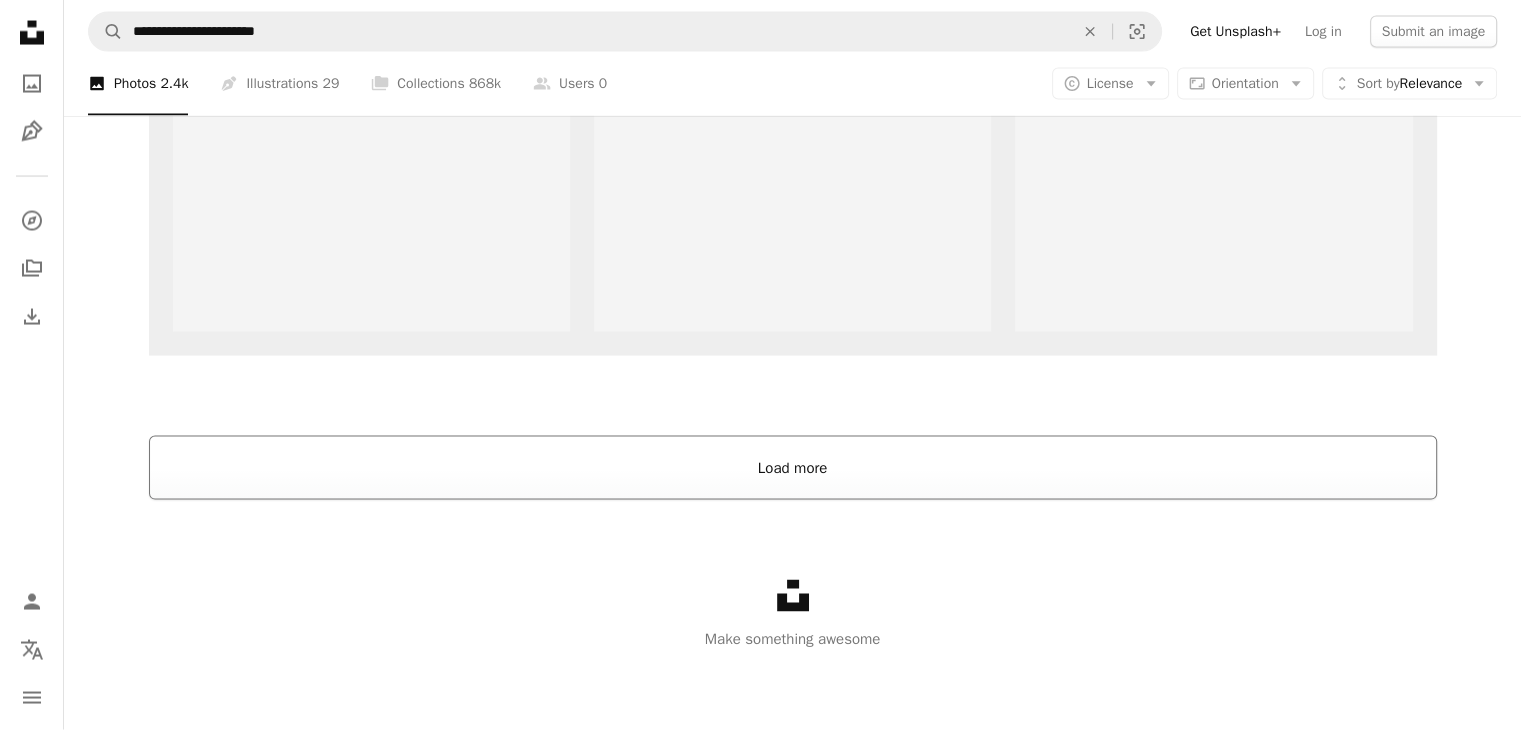 click on "Load more" at bounding box center [793, 468] 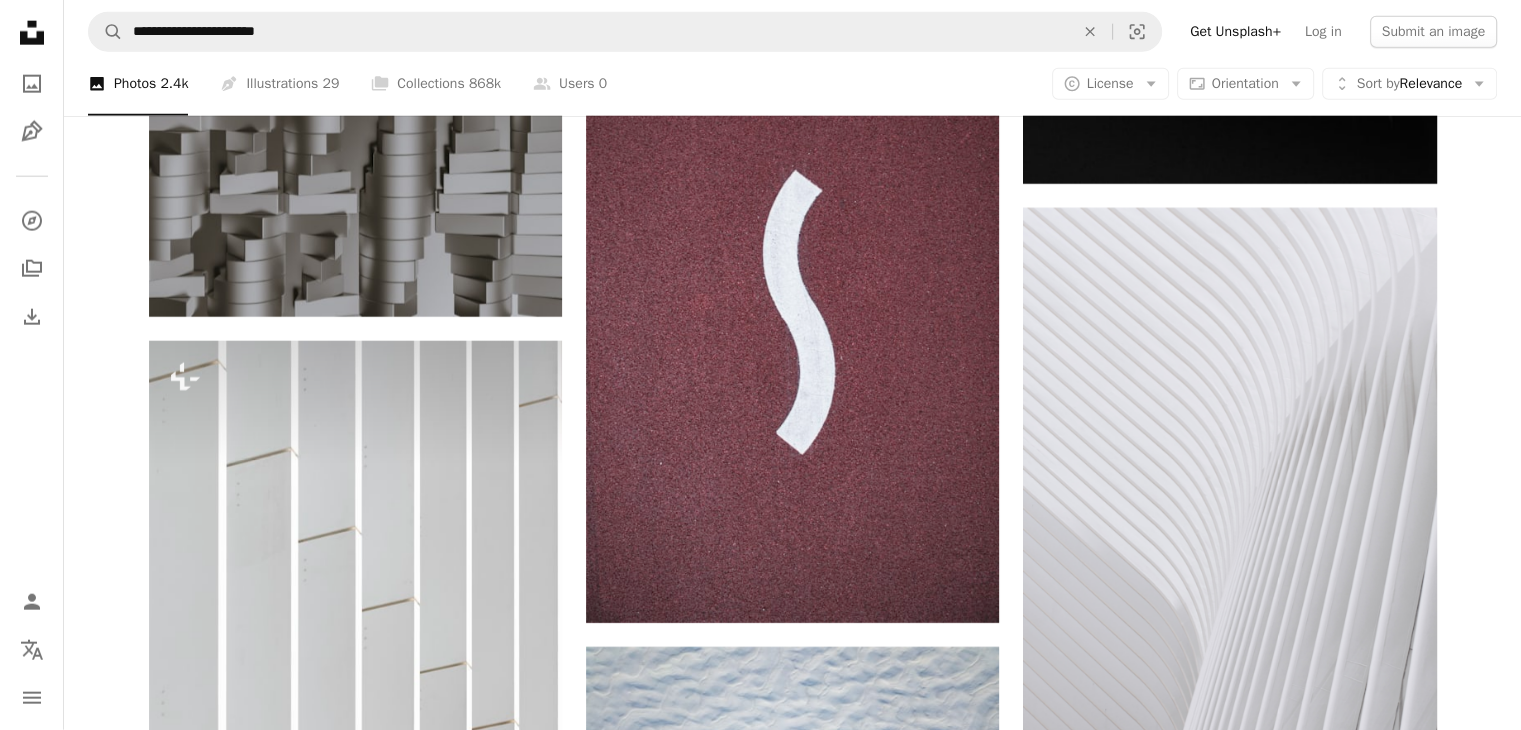 scroll, scrollTop: 5305, scrollLeft: 0, axis: vertical 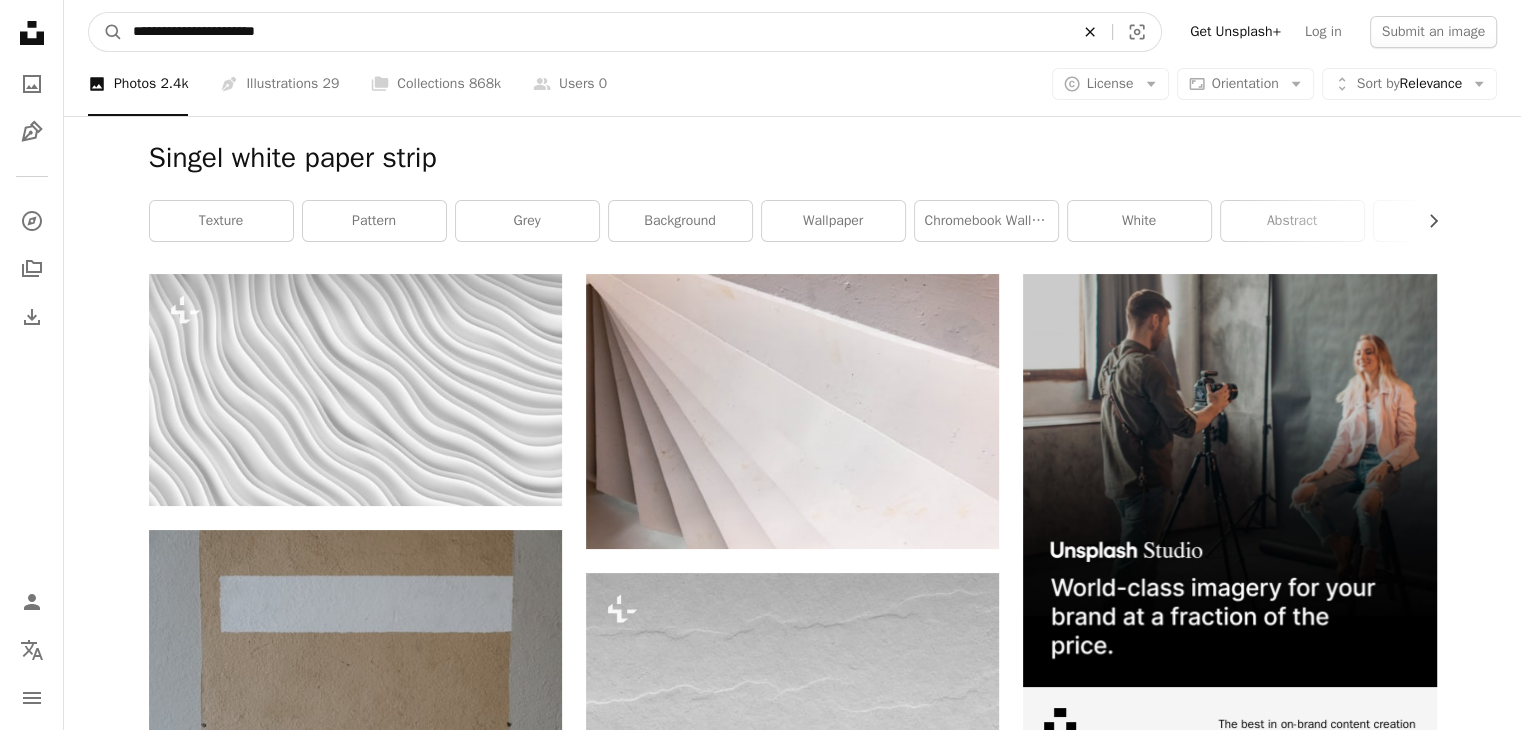 click on "An X shape" 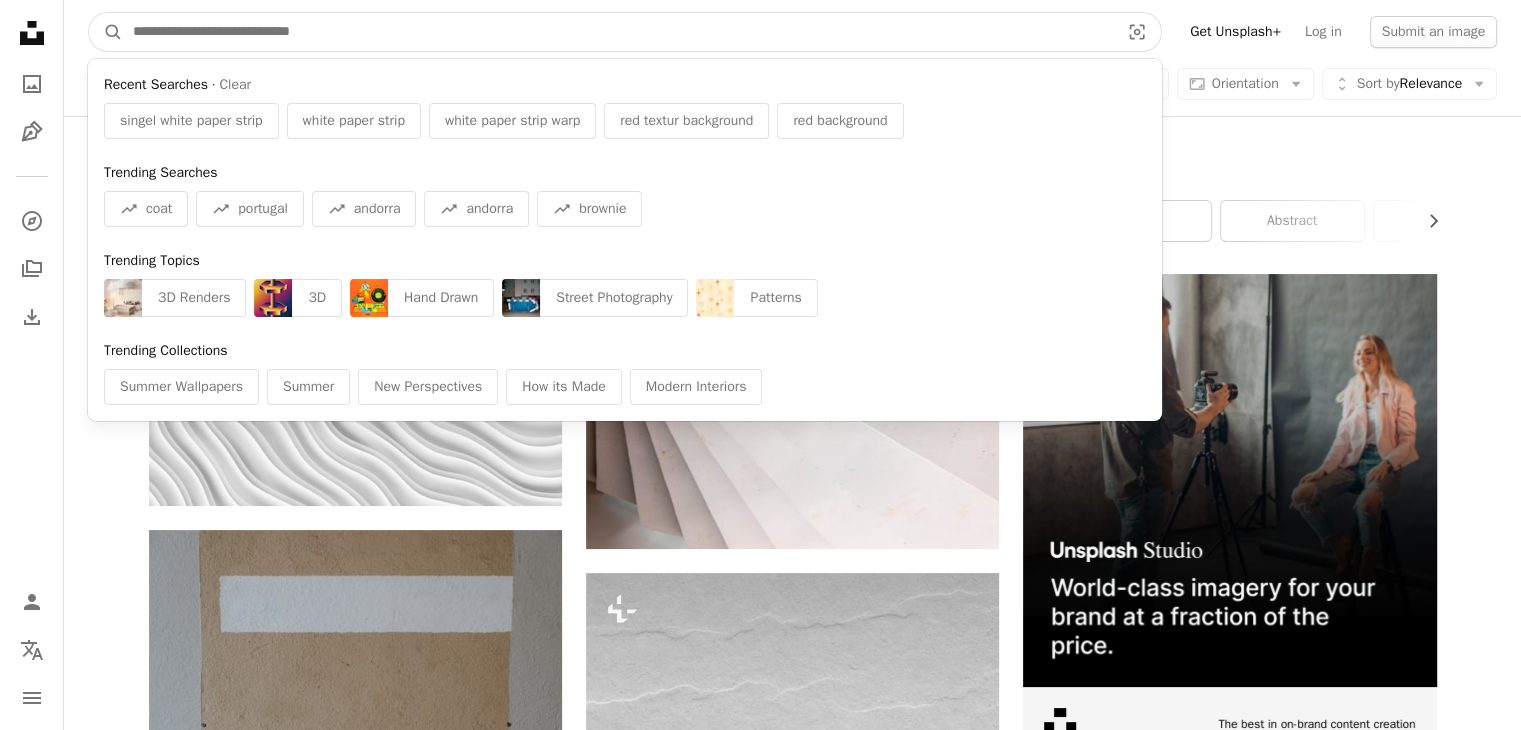 click at bounding box center [618, 32] 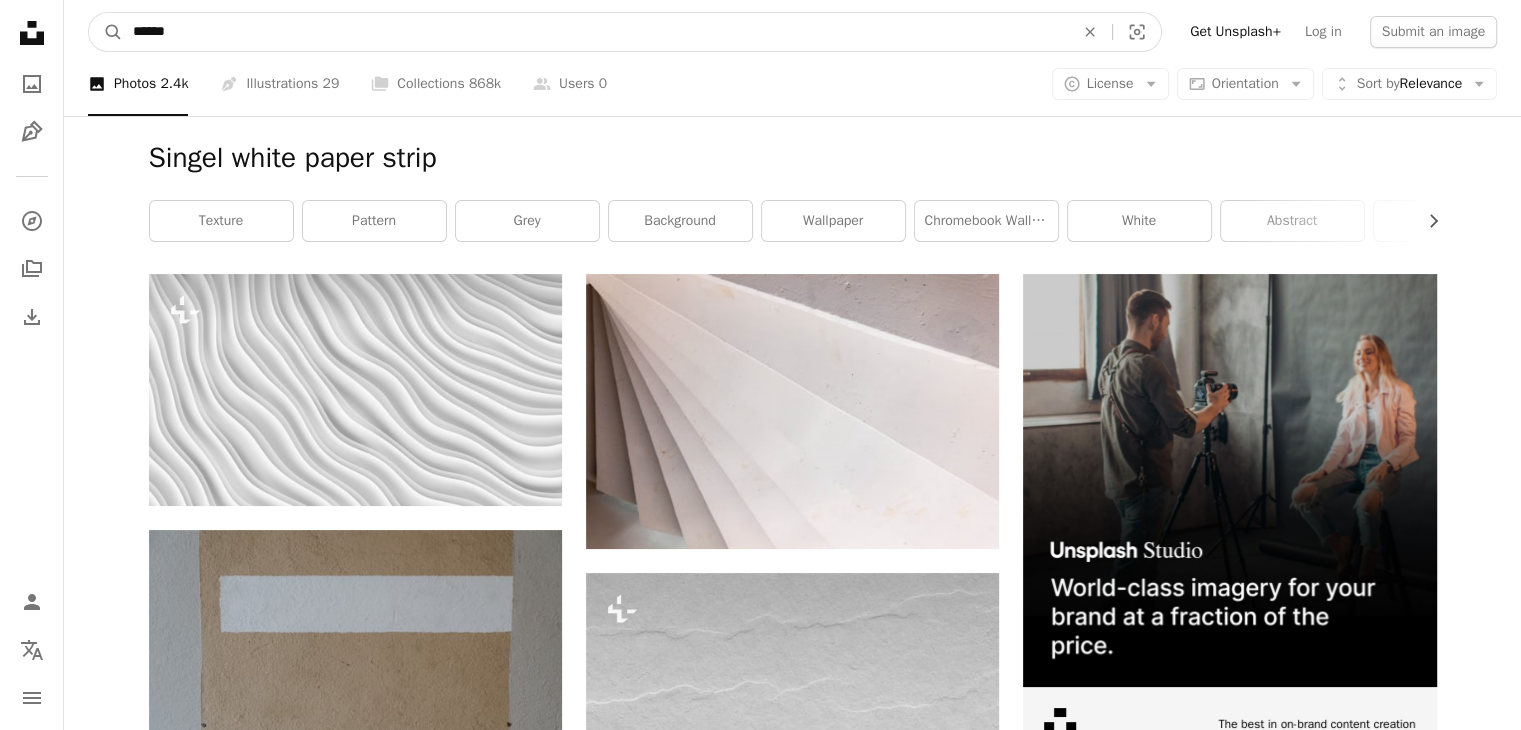type on "******" 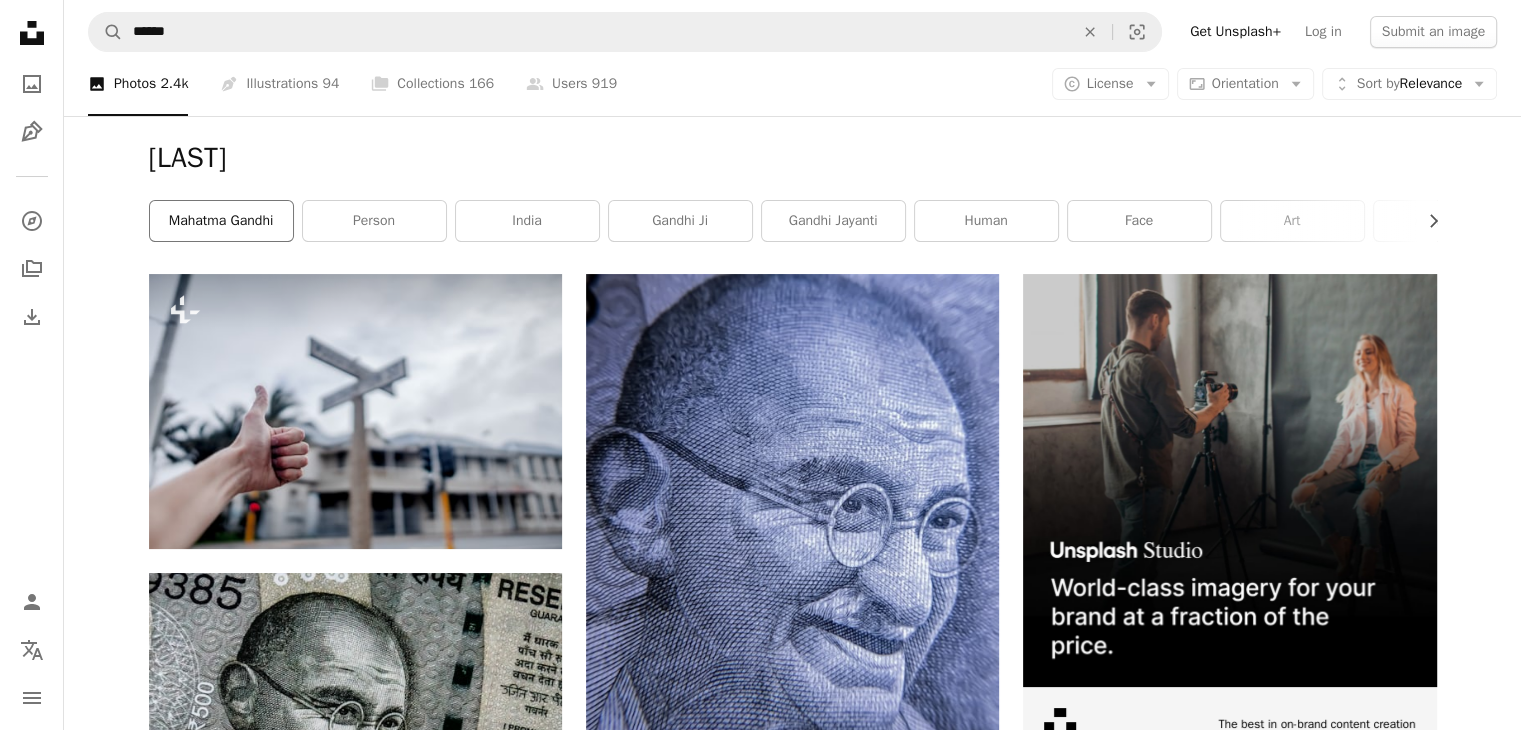 click on "mahatma gandhi" at bounding box center (221, 221) 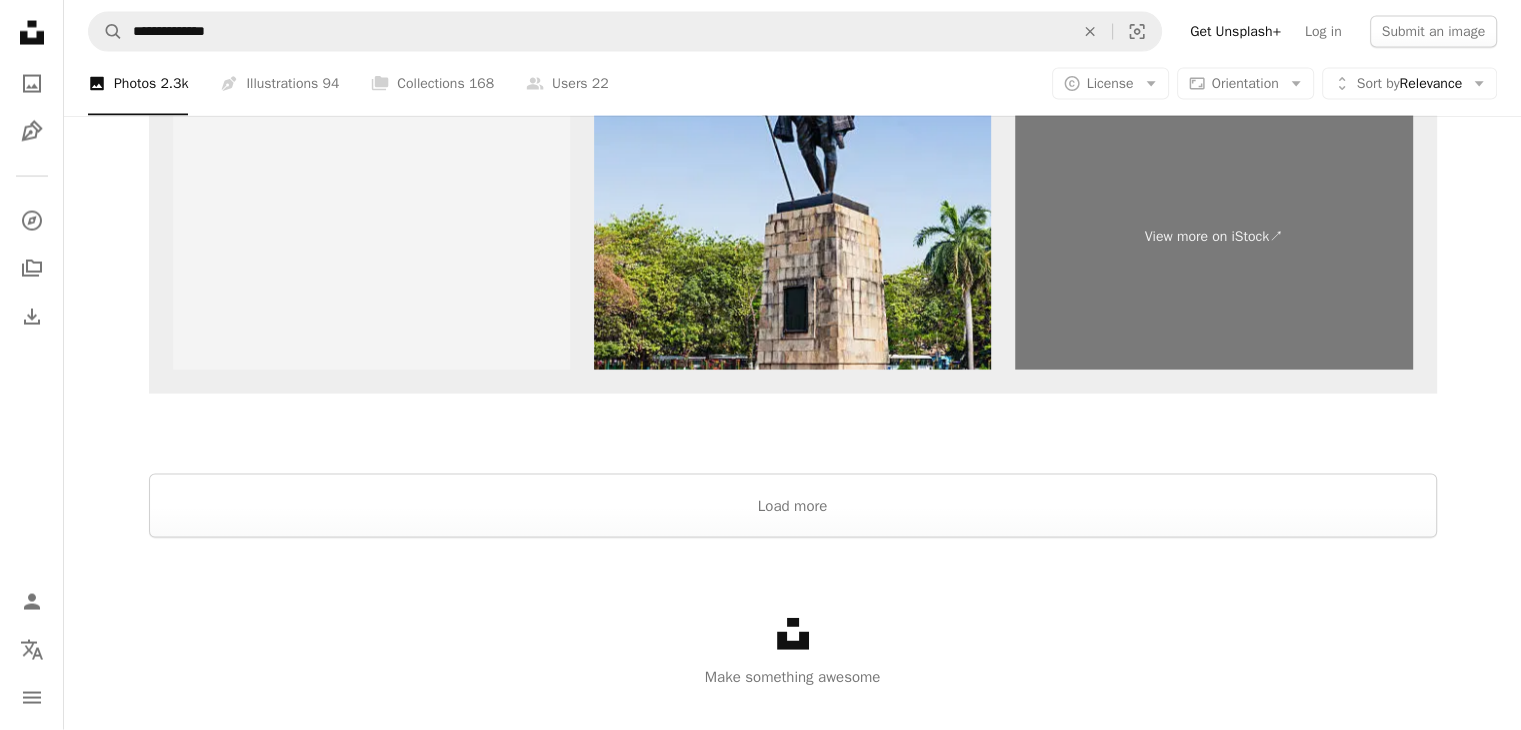 scroll, scrollTop: 4134, scrollLeft: 0, axis: vertical 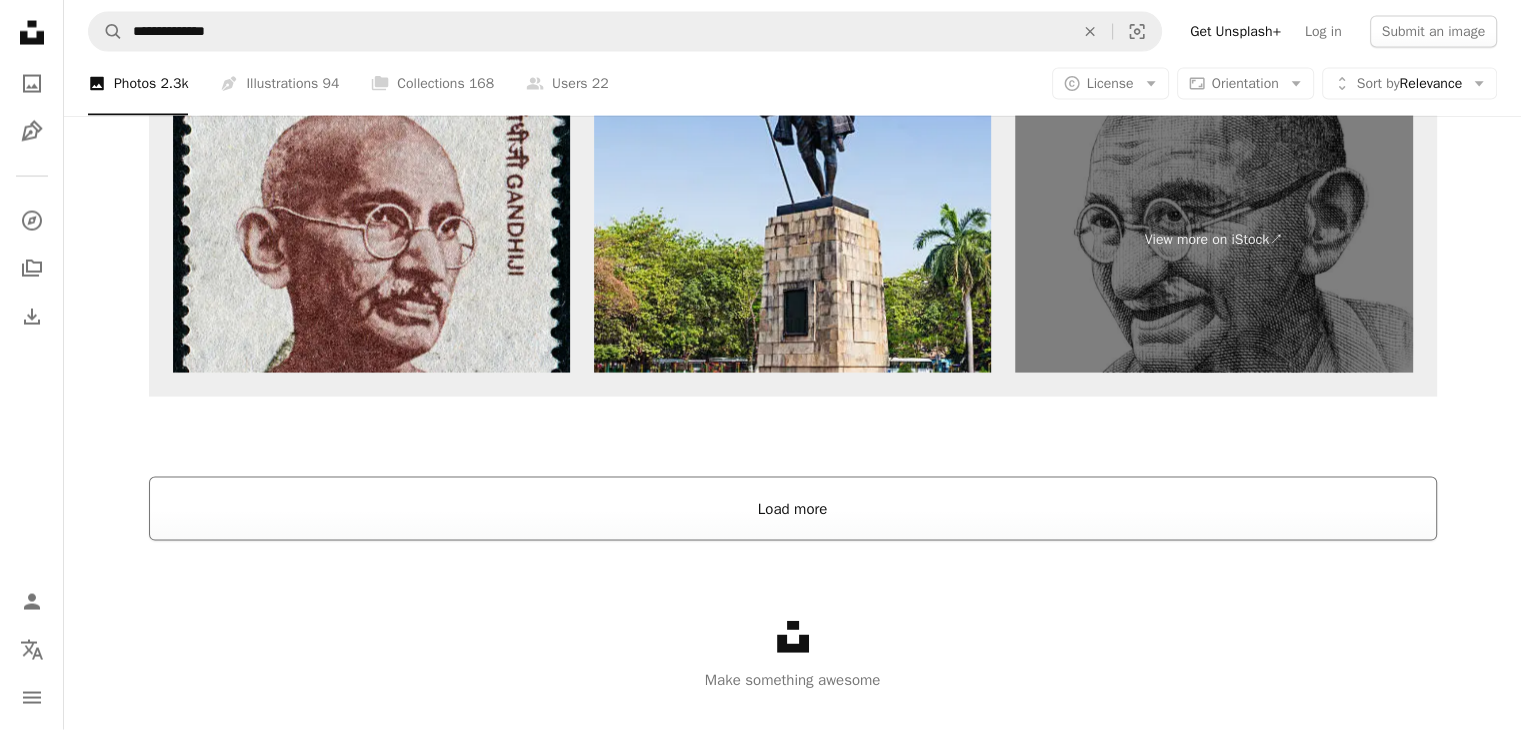 click on "Load more" at bounding box center [793, 509] 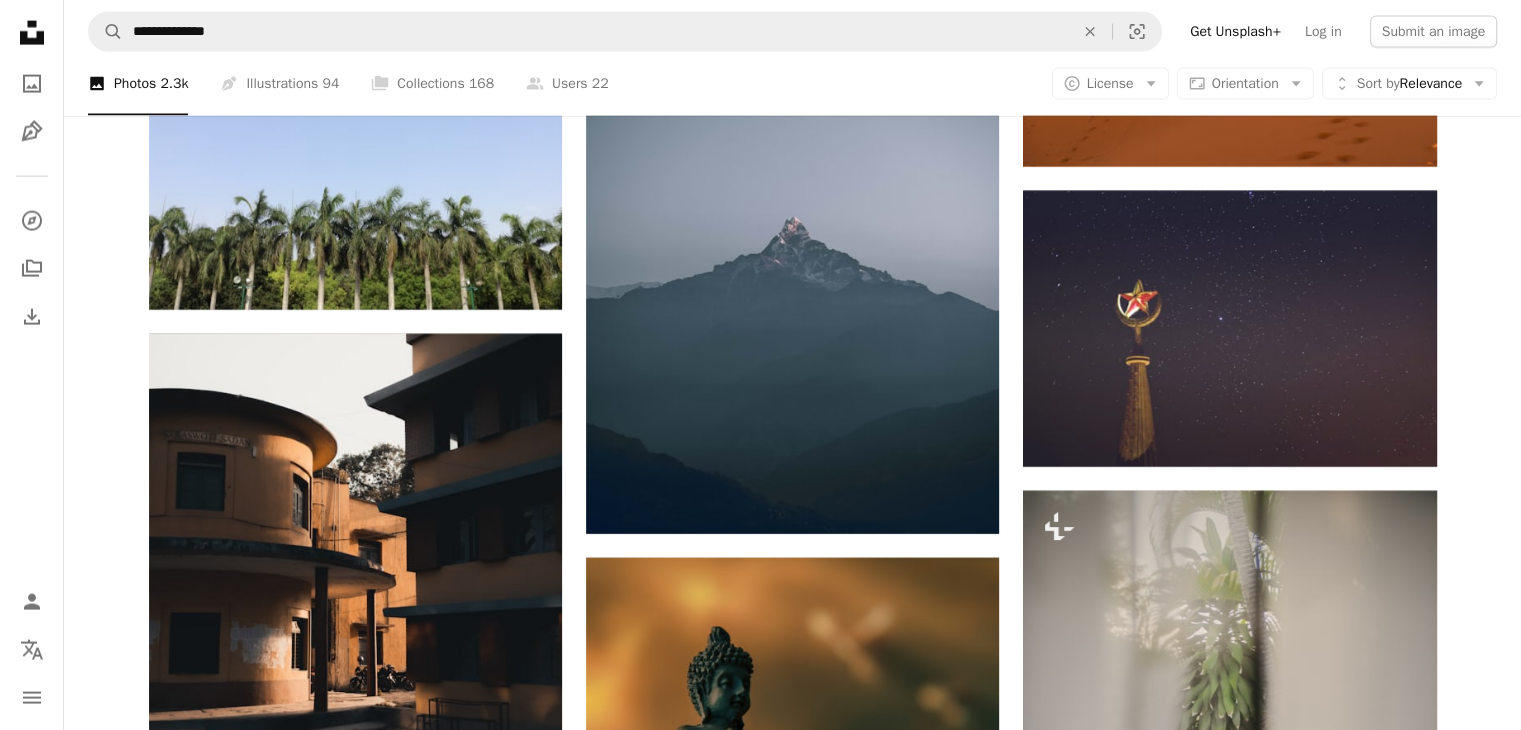 scroll, scrollTop: 4404, scrollLeft: 0, axis: vertical 